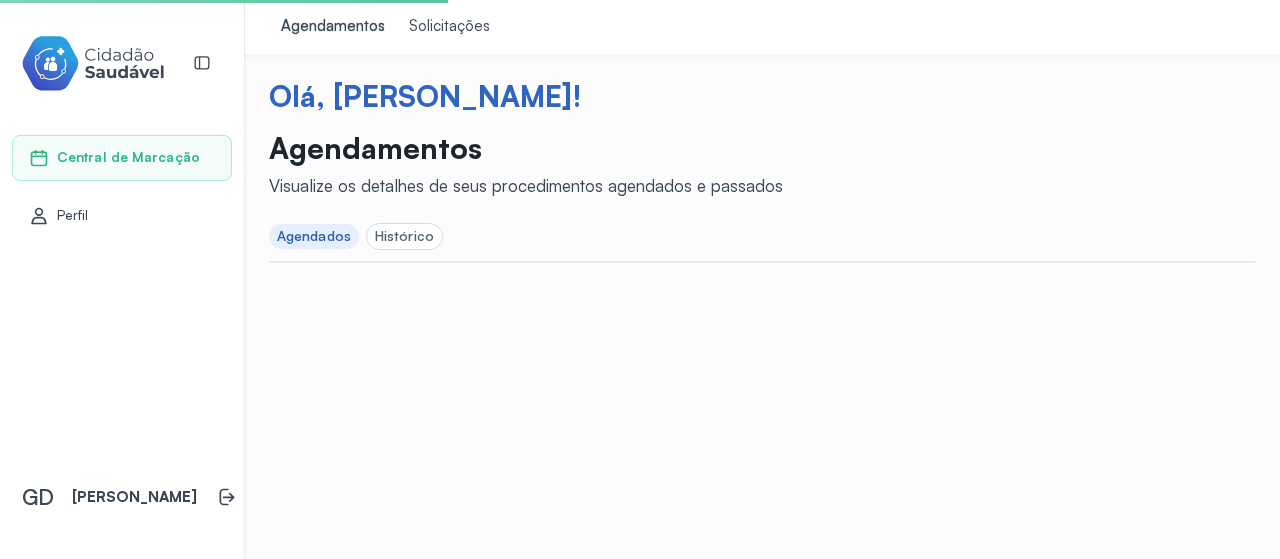 scroll, scrollTop: 0, scrollLeft: 0, axis: both 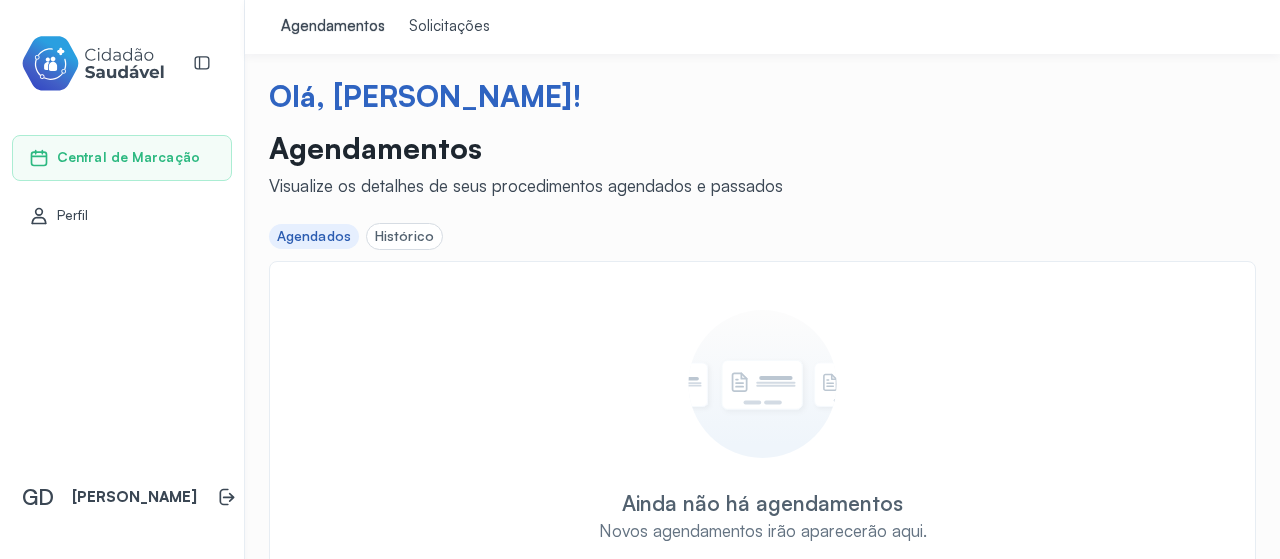 click on "Solicitações" at bounding box center (449, 27) 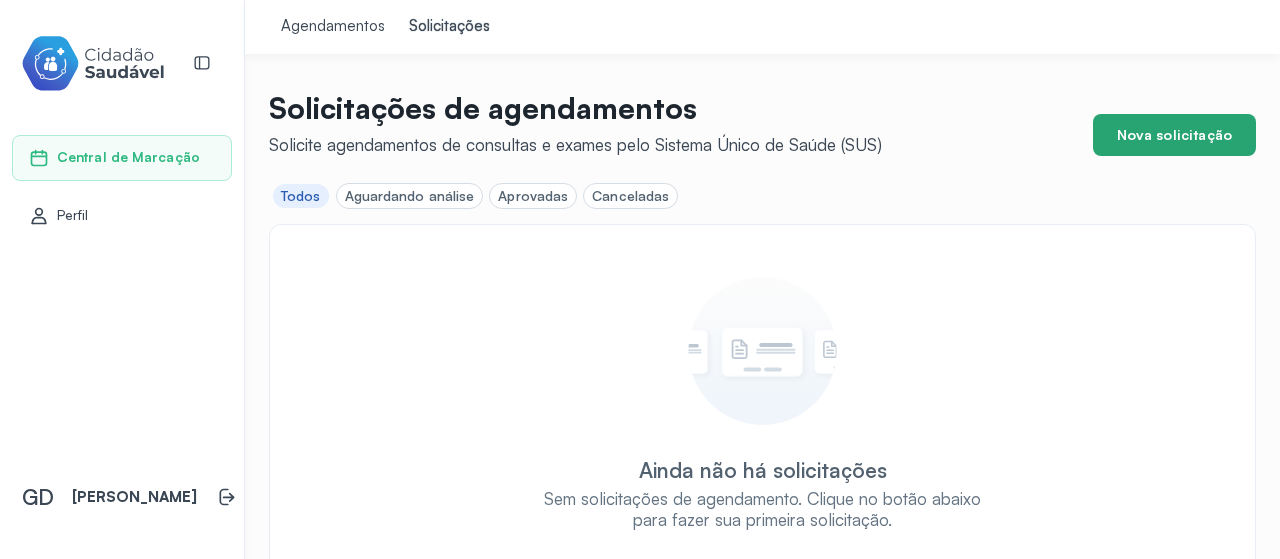 click on "Nova solicitação" 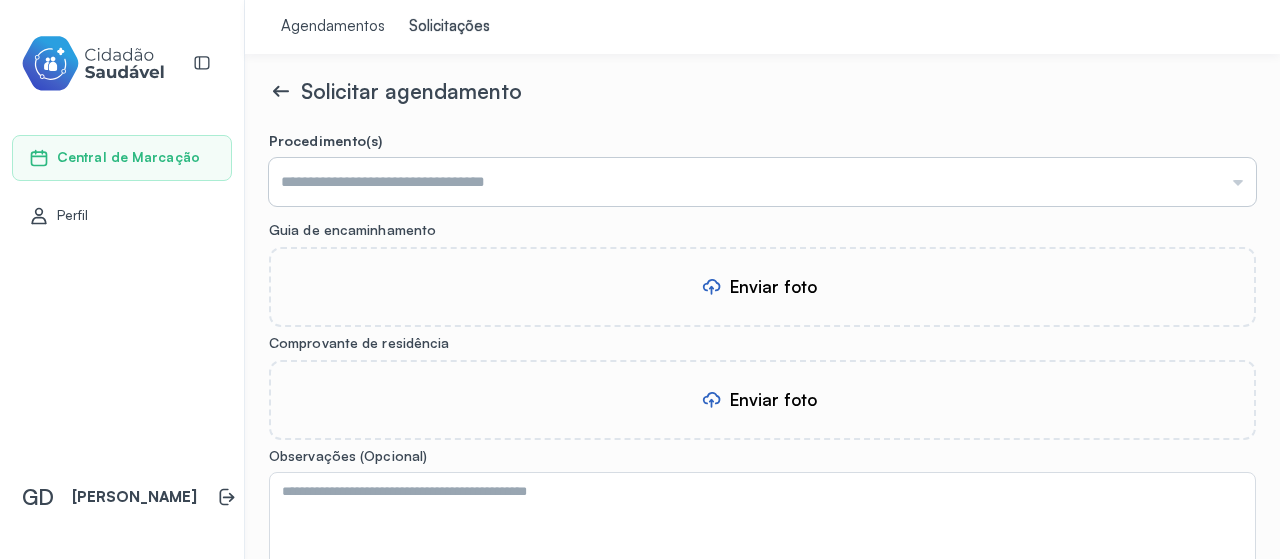 click at bounding box center [762, 182] 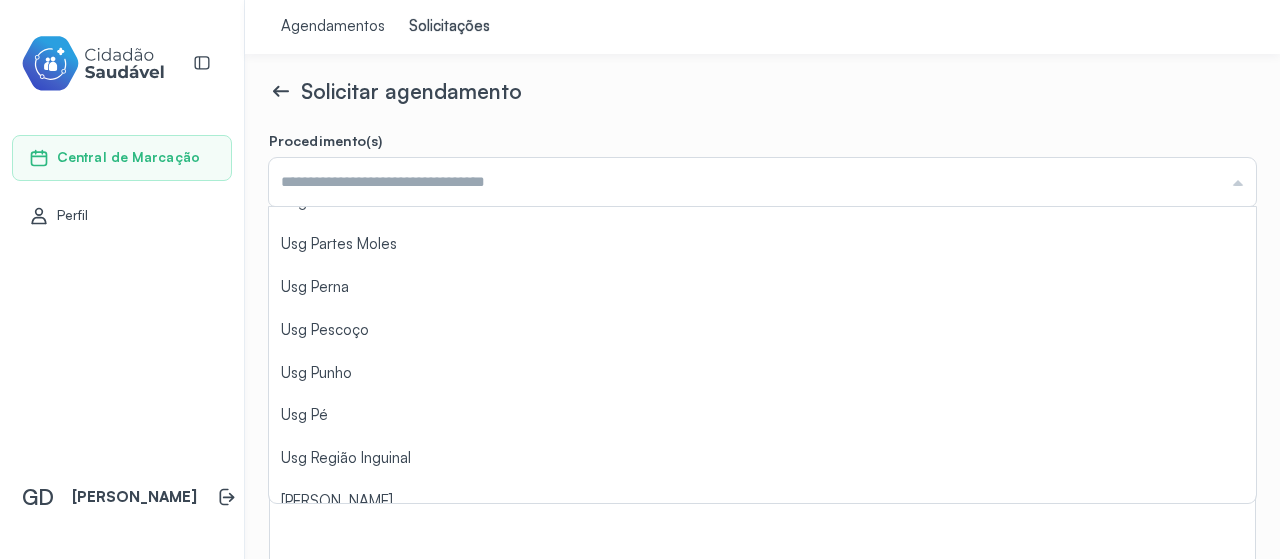 scroll, scrollTop: 2312, scrollLeft: 0, axis: vertical 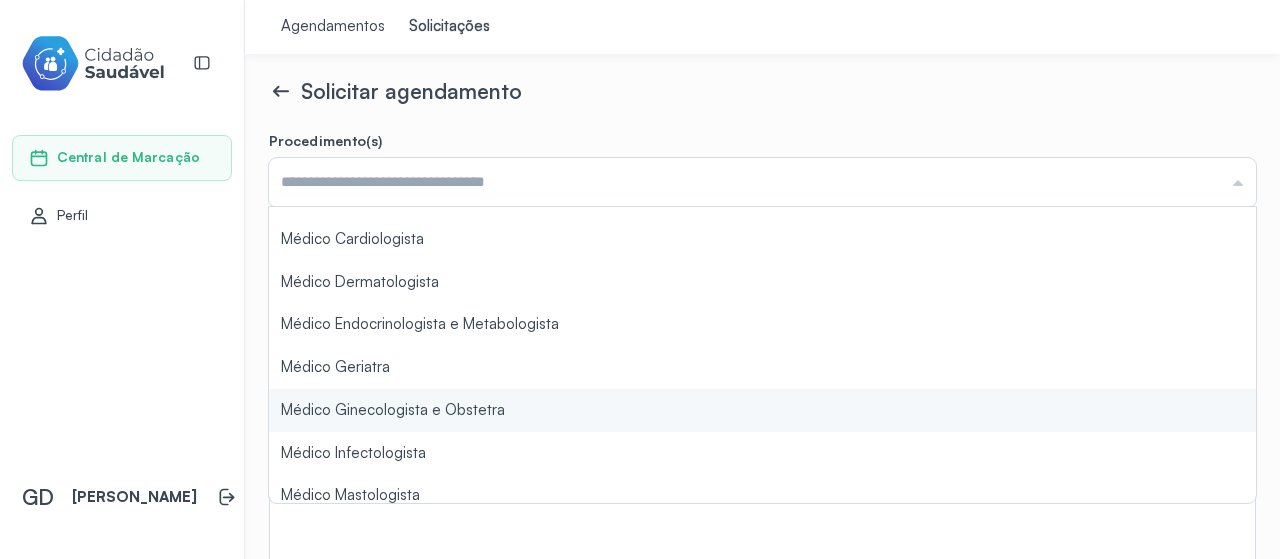 type on "**********" 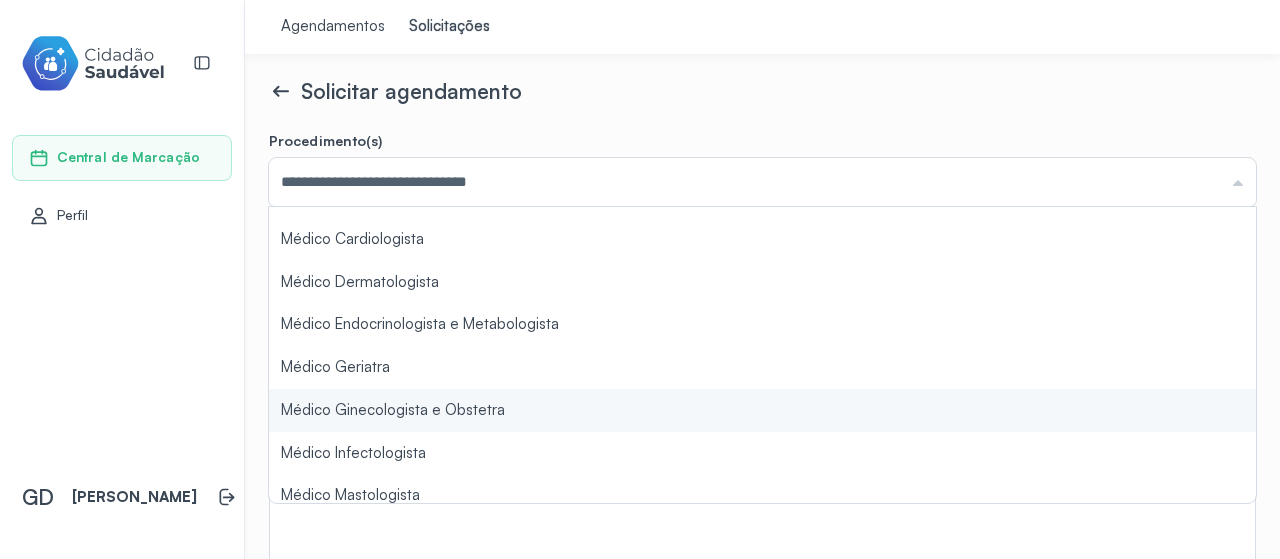 click on "**********" at bounding box center [762, 434] 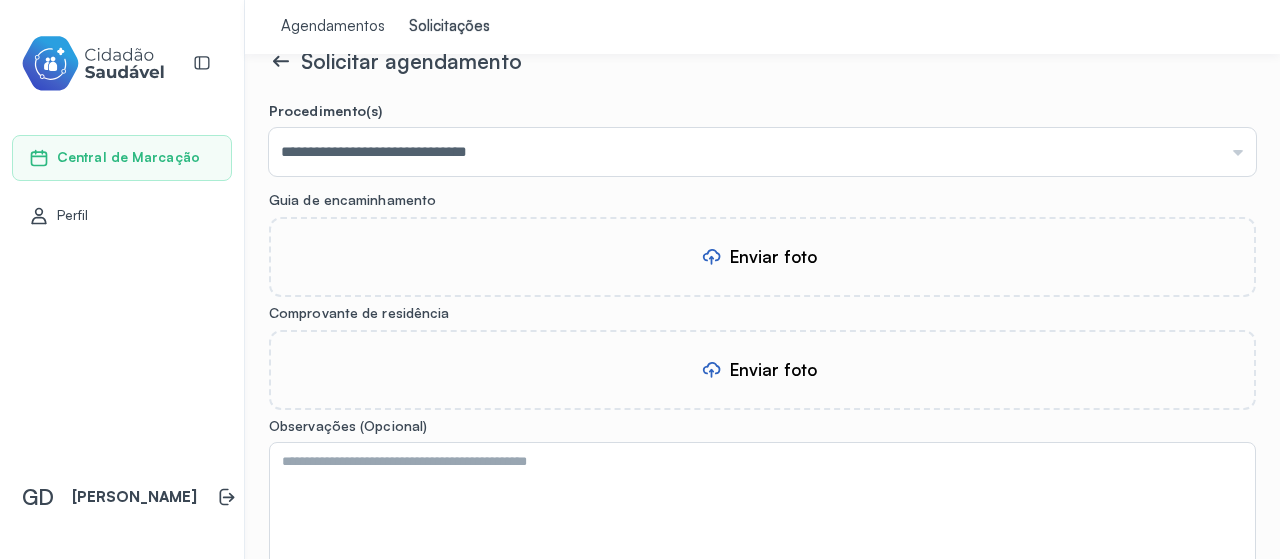 scroll, scrollTop: 0, scrollLeft: 0, axis: both 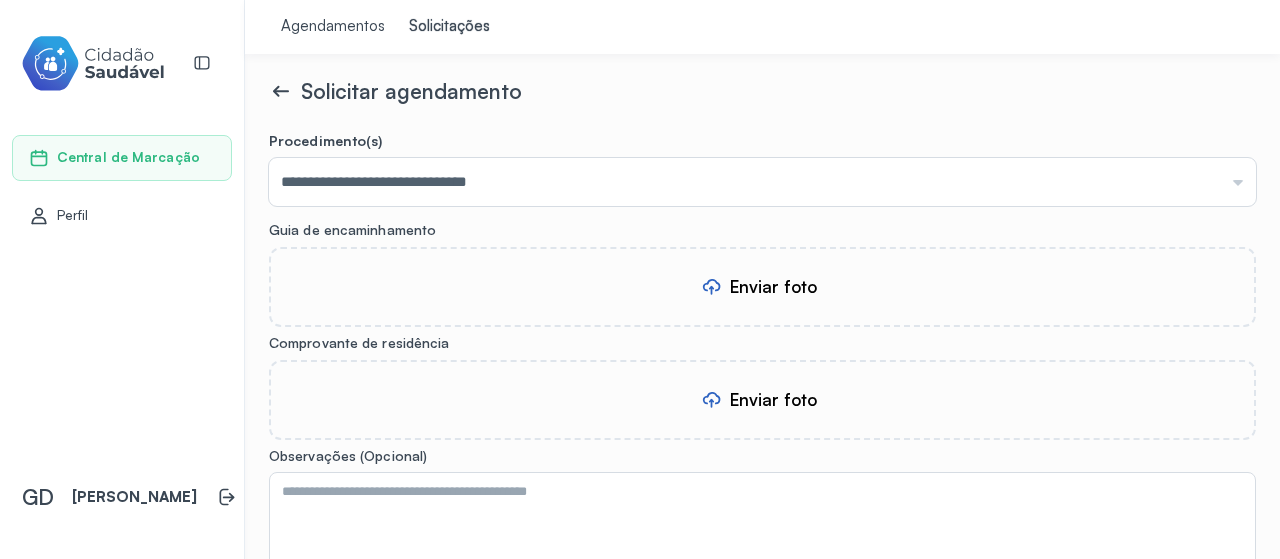 click on "Enviar foto" at bounding box center (773, 286) 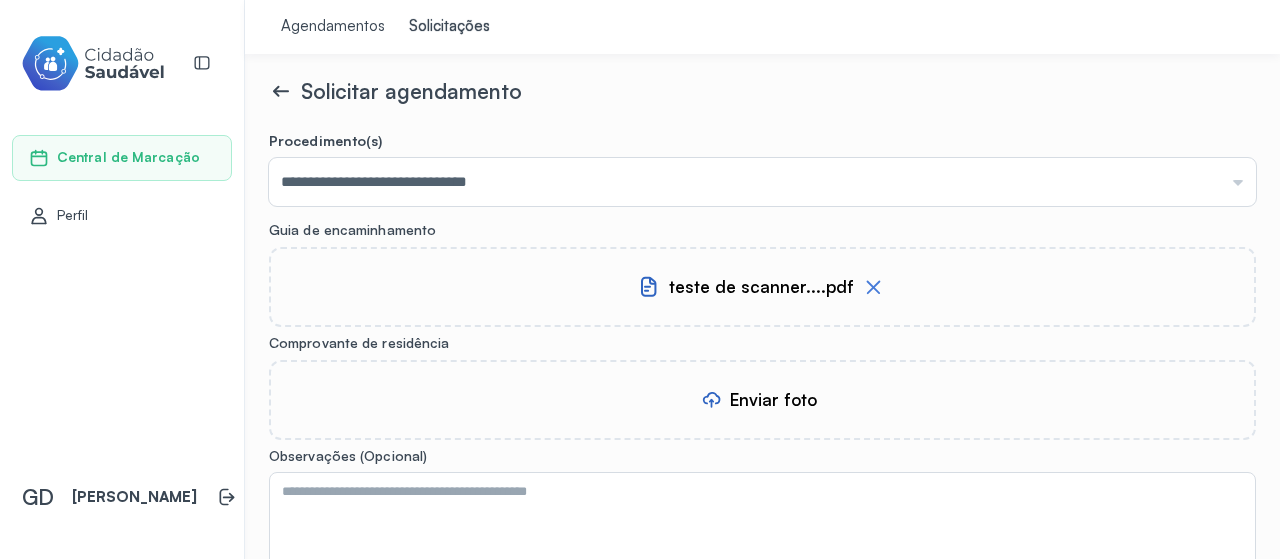 click 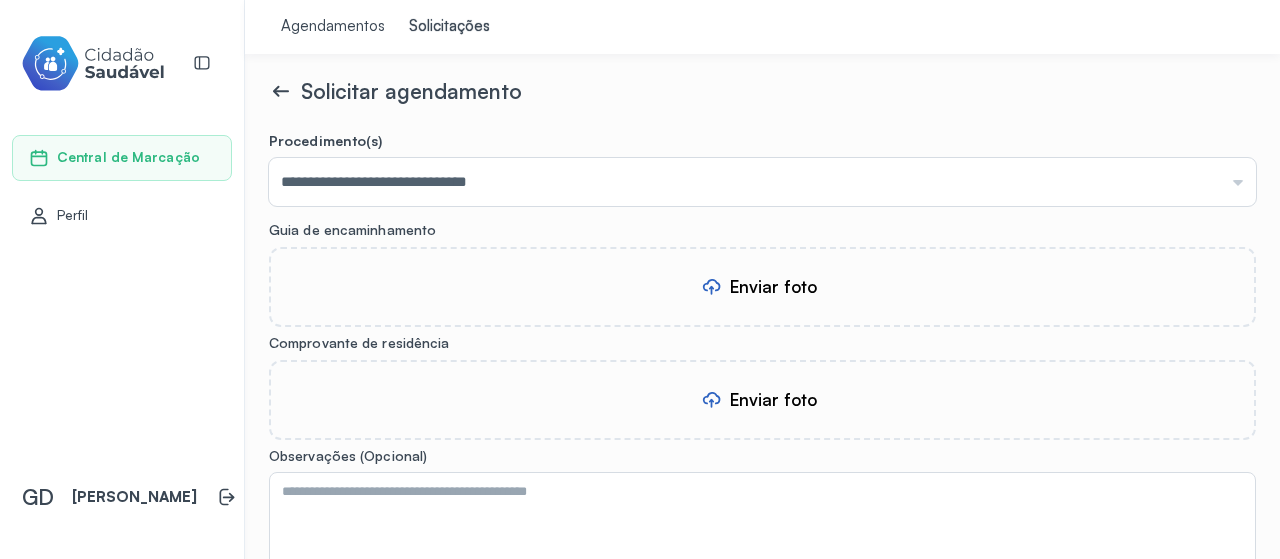 click on "Enviar foto" at bounding box center (773, 286) 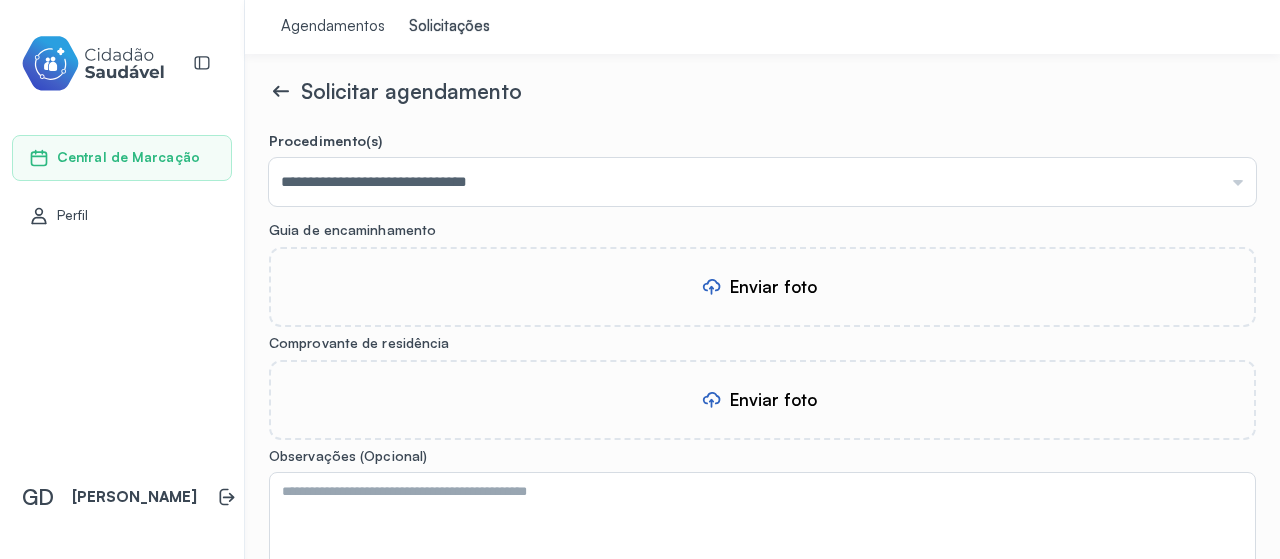 click on "Enviar foto" at bounding box center [773, 286] 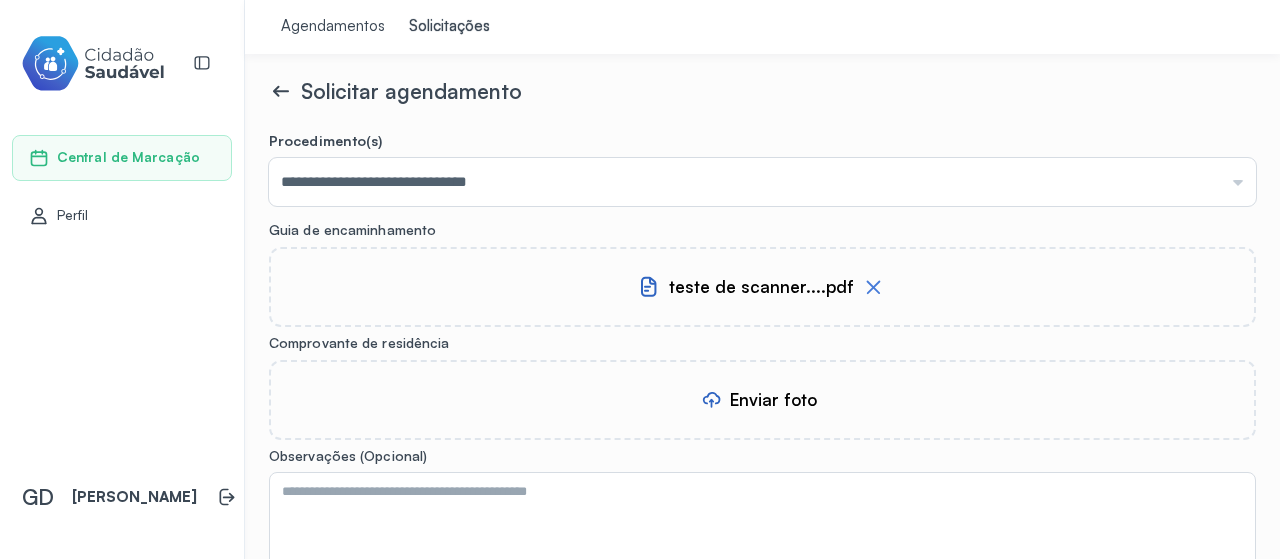 click on "Enviar foto" at bounding box center [773, 399] 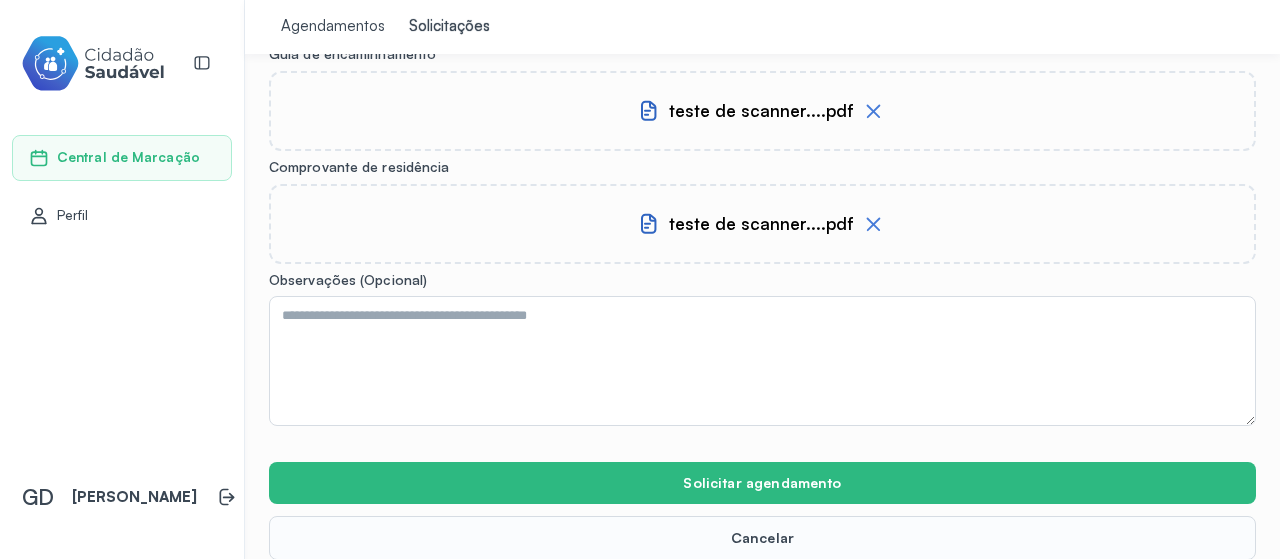 scroll, scrollTop: 197, scrollLeft: 0, axis: vertical 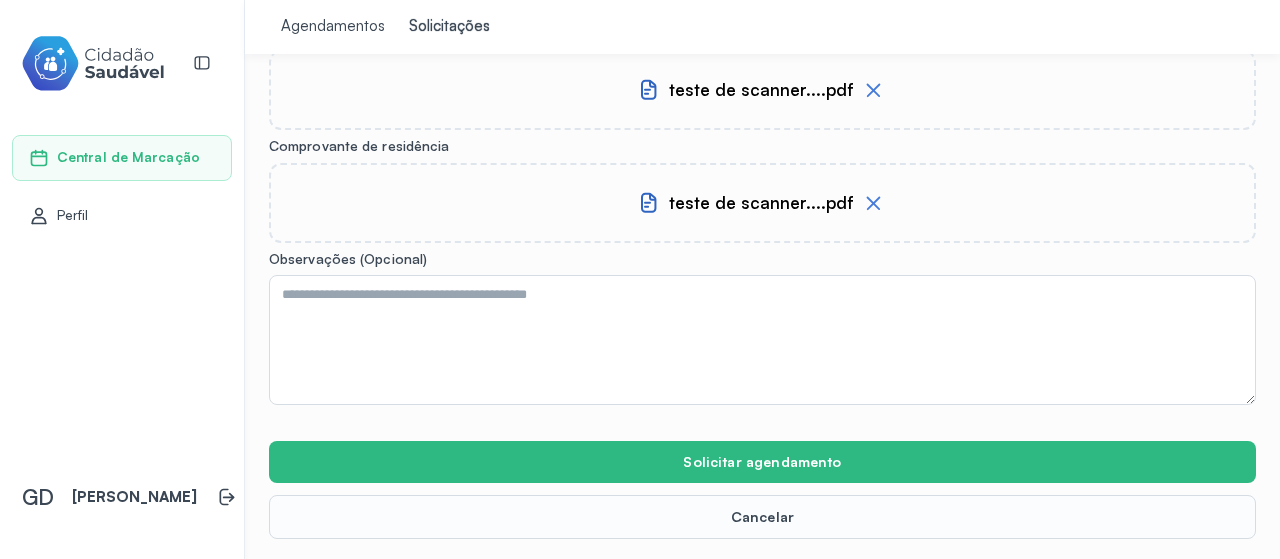 click on "Perfil" at bounding box center [73, 215] 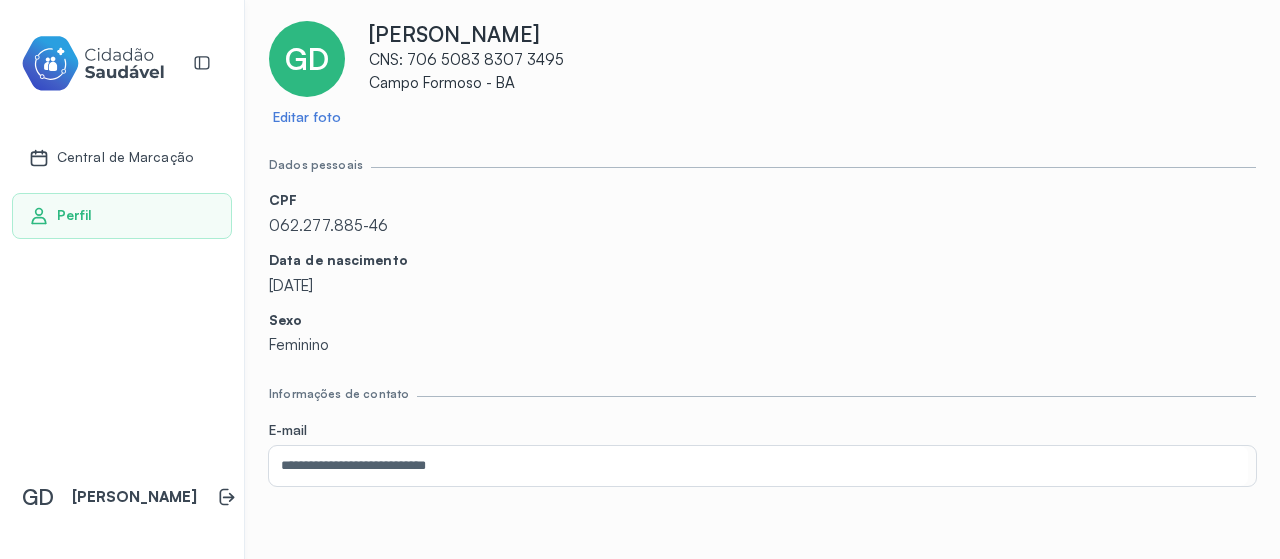 scroll, scrollTop: 0, scrollLeft: 0, axis: both 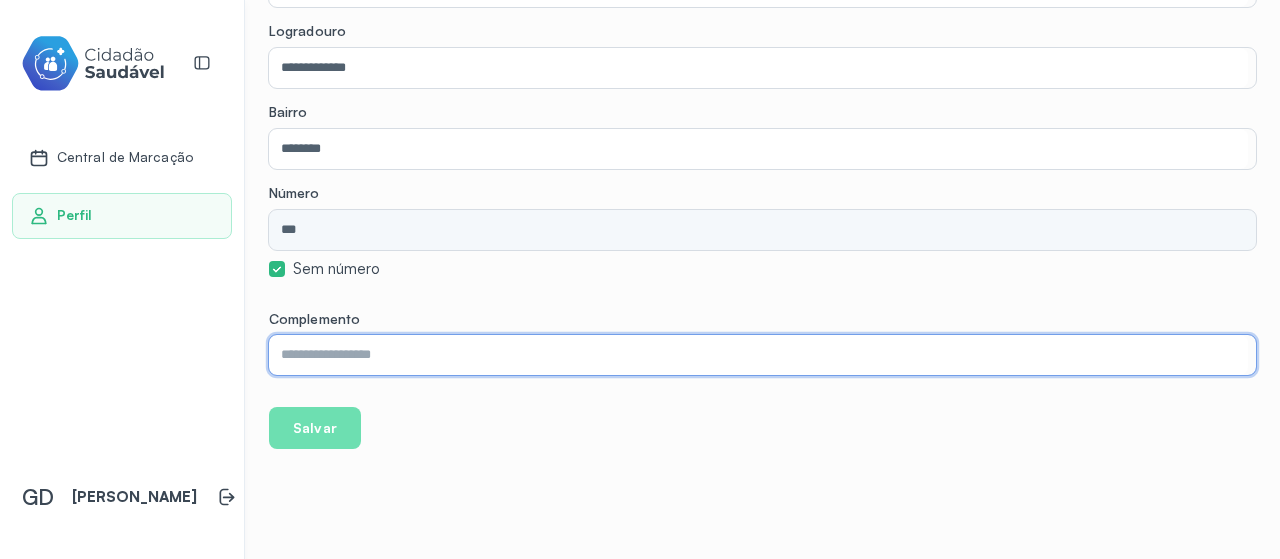 click at bounding box center [758, 355] 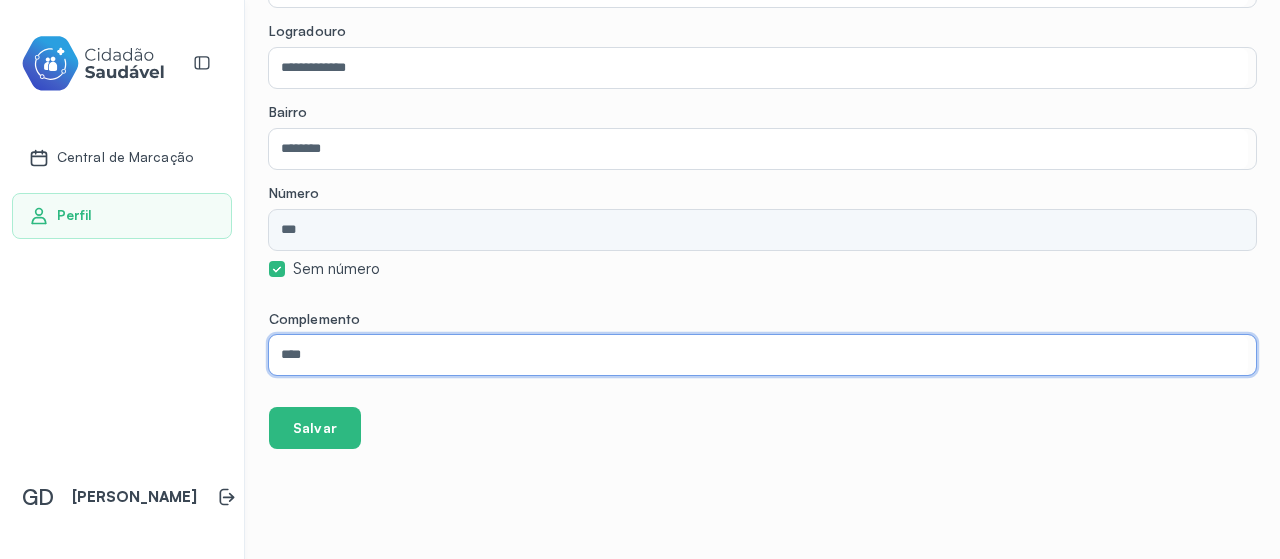 type on "****" 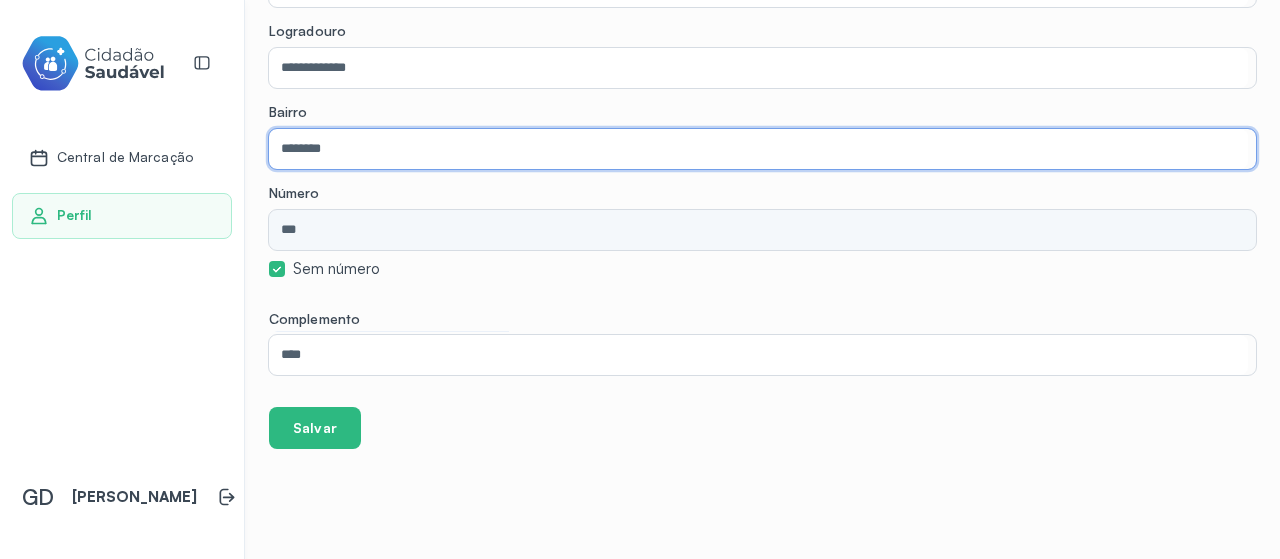 click on "********" at bounding box center (758, 149) 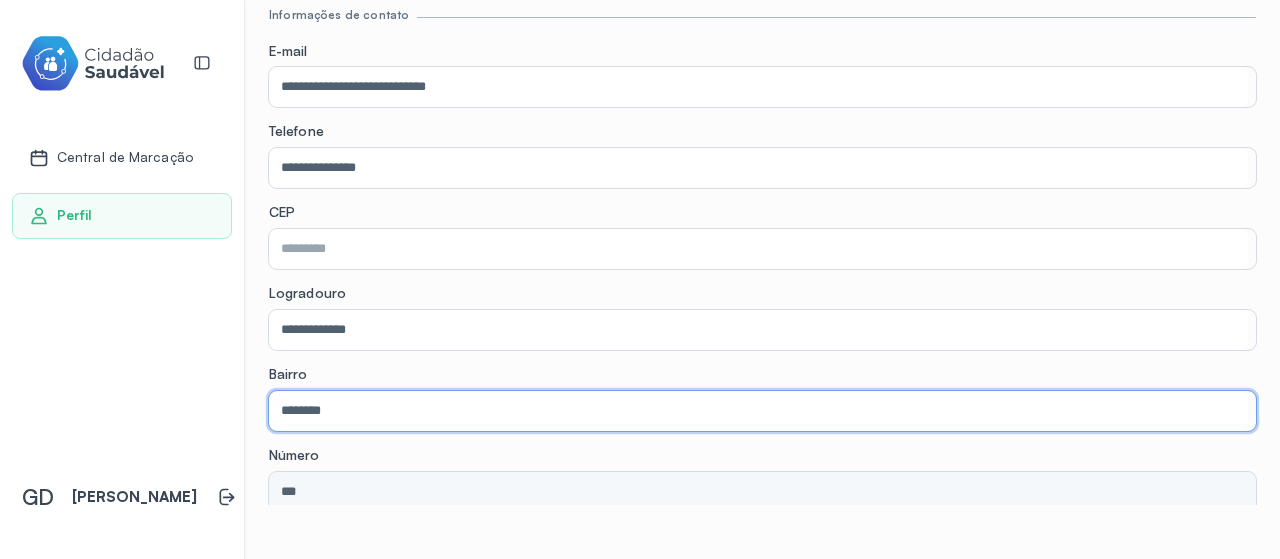 scroll, scrollTop: 407, scrollLeft: 0, axis: vertical 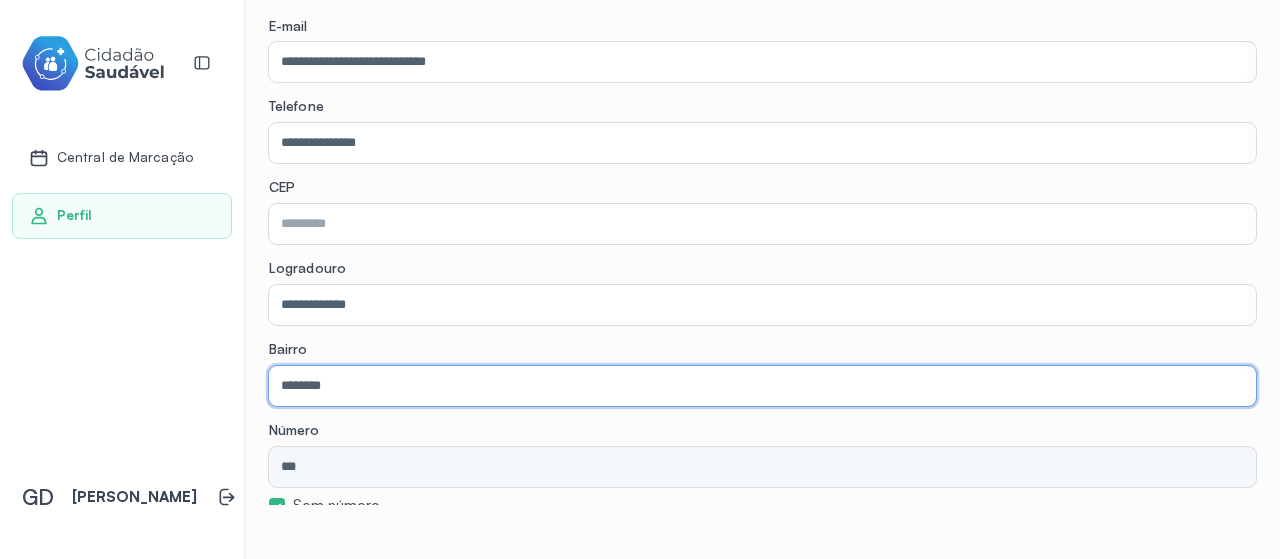 type on "********" 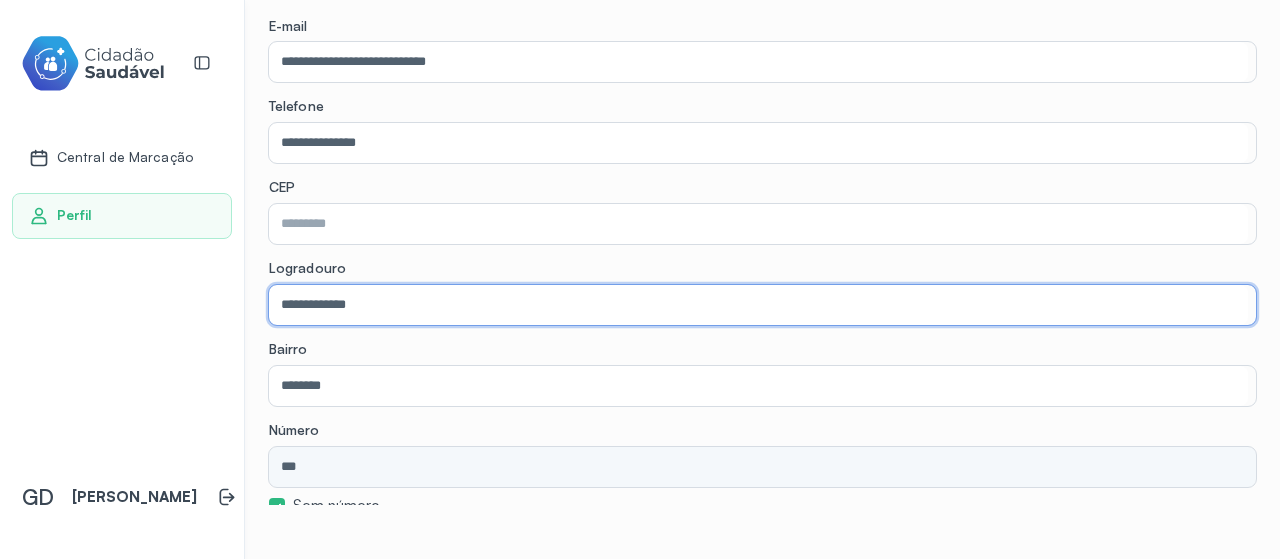 click on "**********" at bounding box center [758, 305] 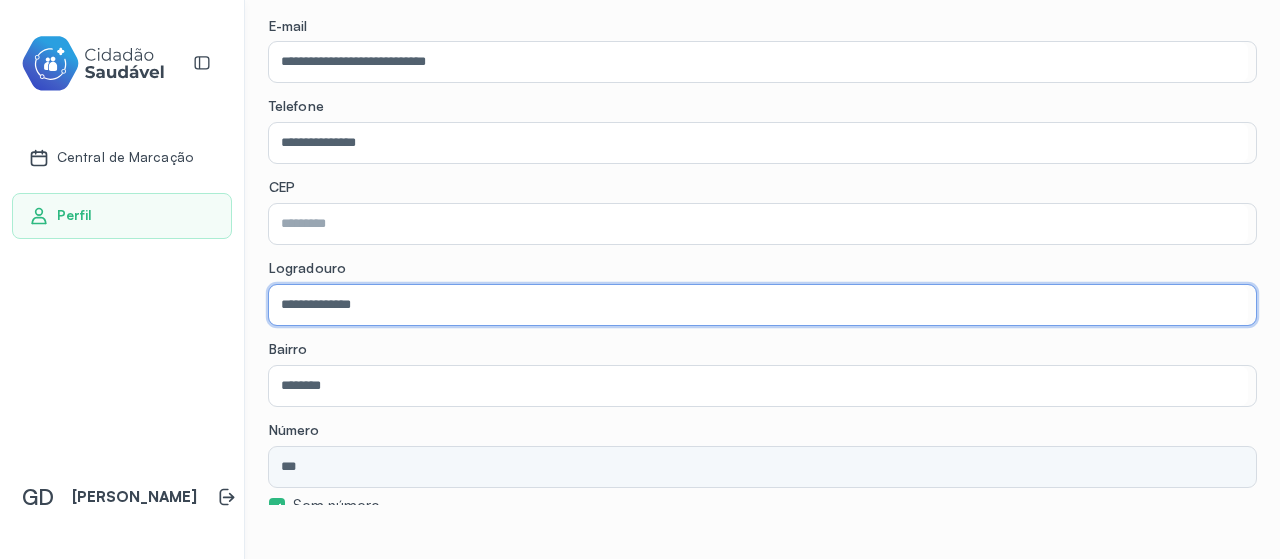 type on "**********" 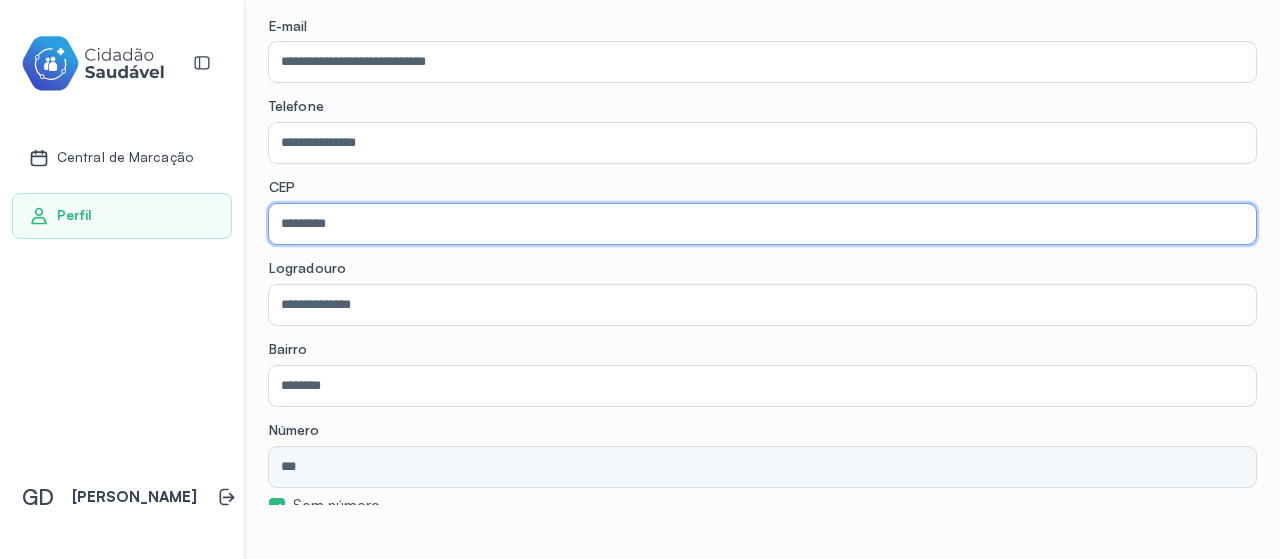click on "*********" at bounding box center (758, 224) 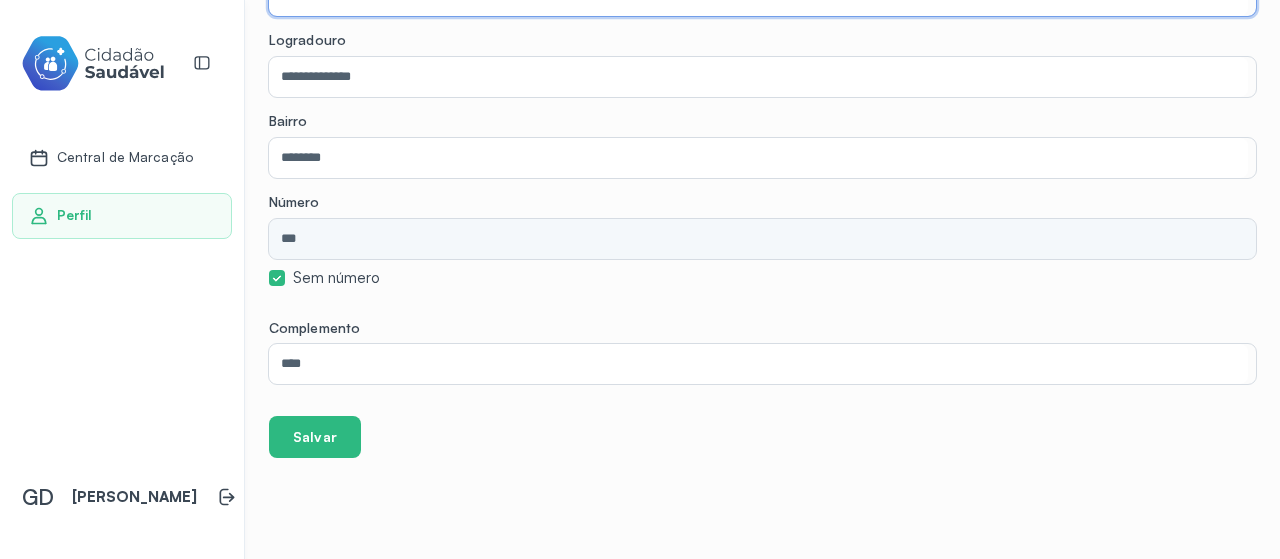 scroll, scrollTop: 660, scrollLeft: 0, axis: vertical 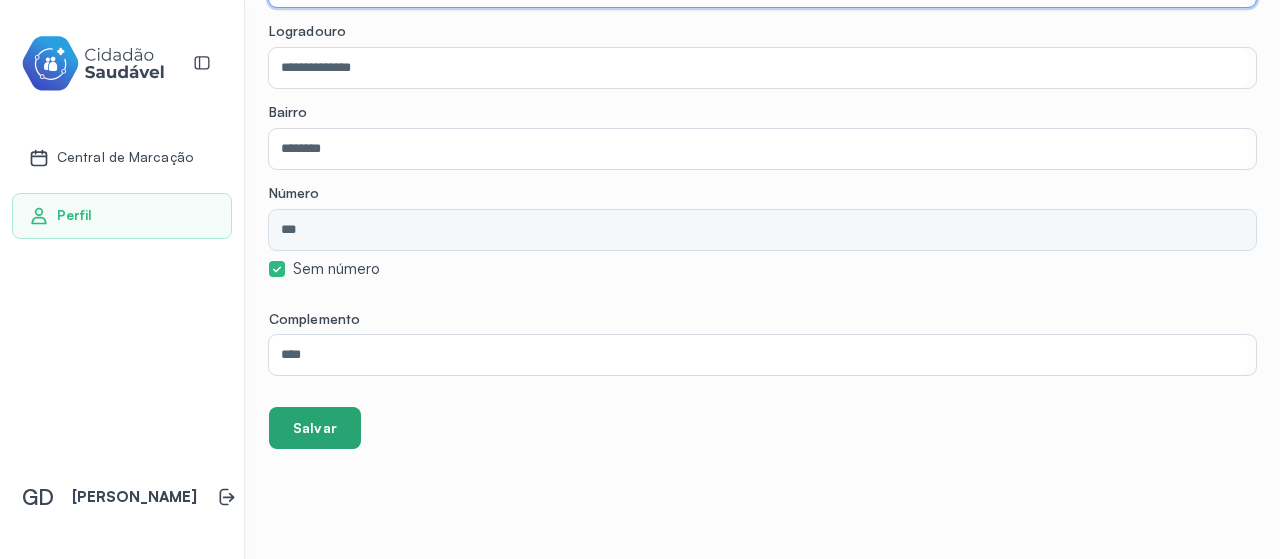 type on "*********" 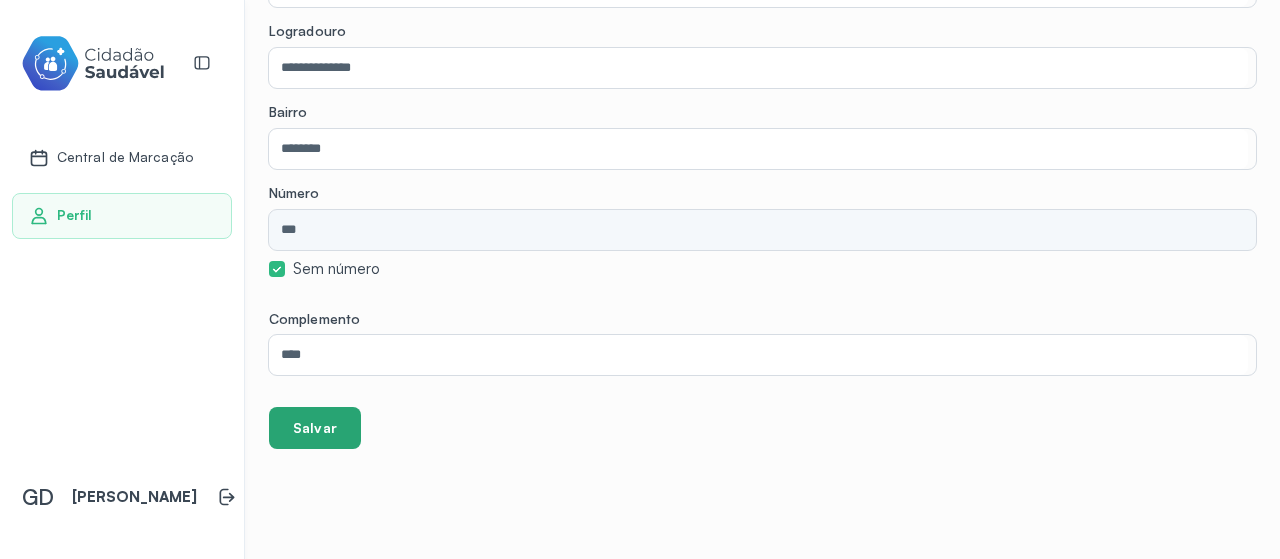 click on "Salvar" at bounding box center (315, 428) 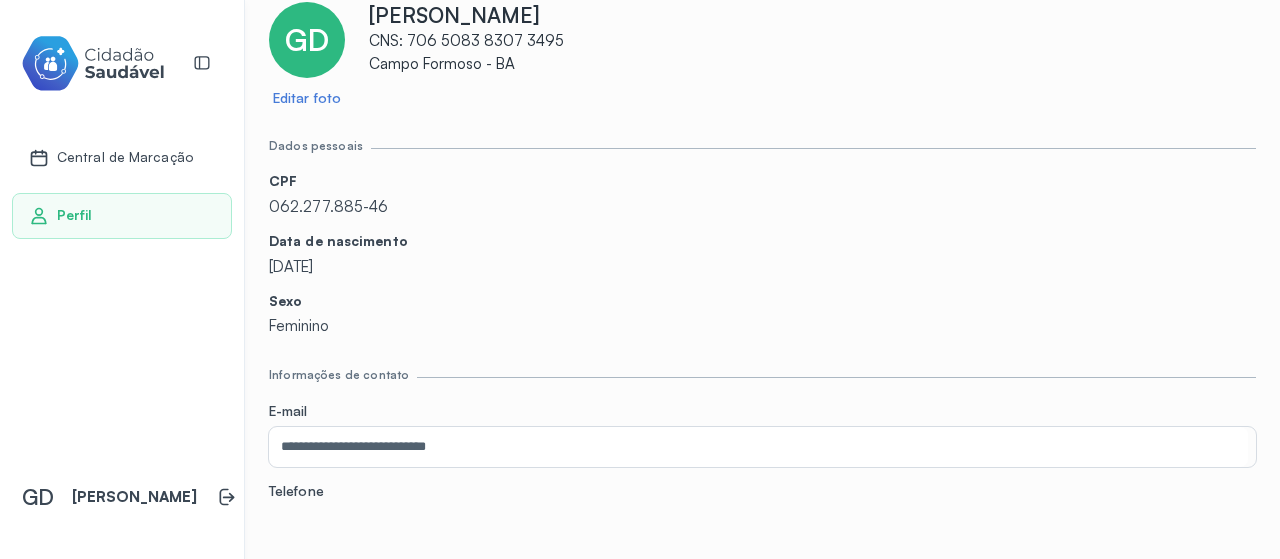 scroll, scrollTop: 0, scrollLeft: 0, axis: both 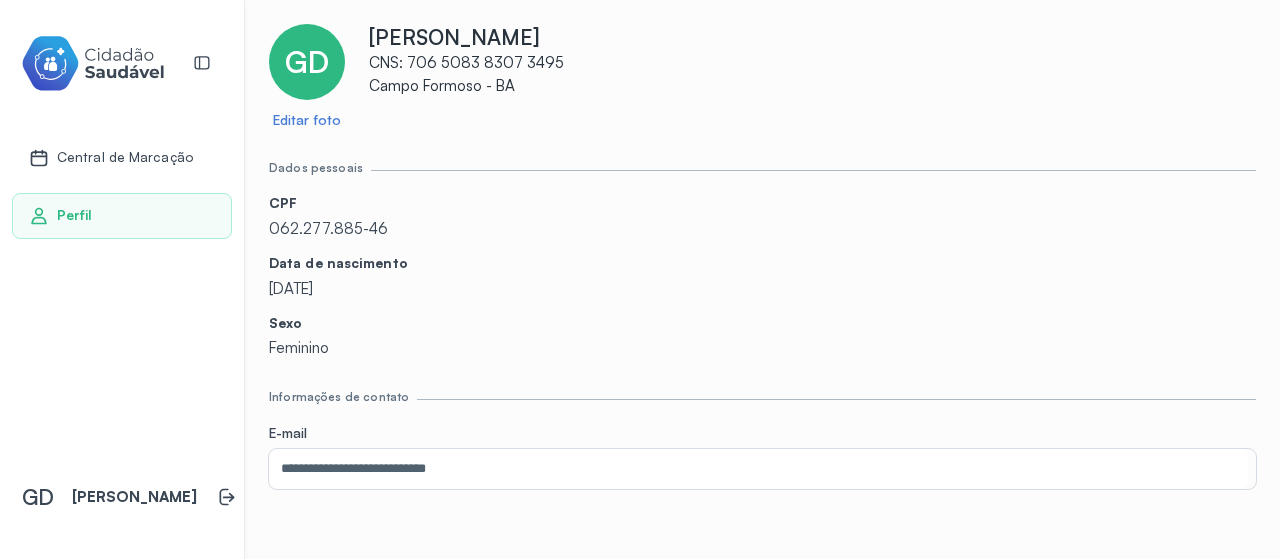click on "Central de Marcação" at bounding box center [125, 157] 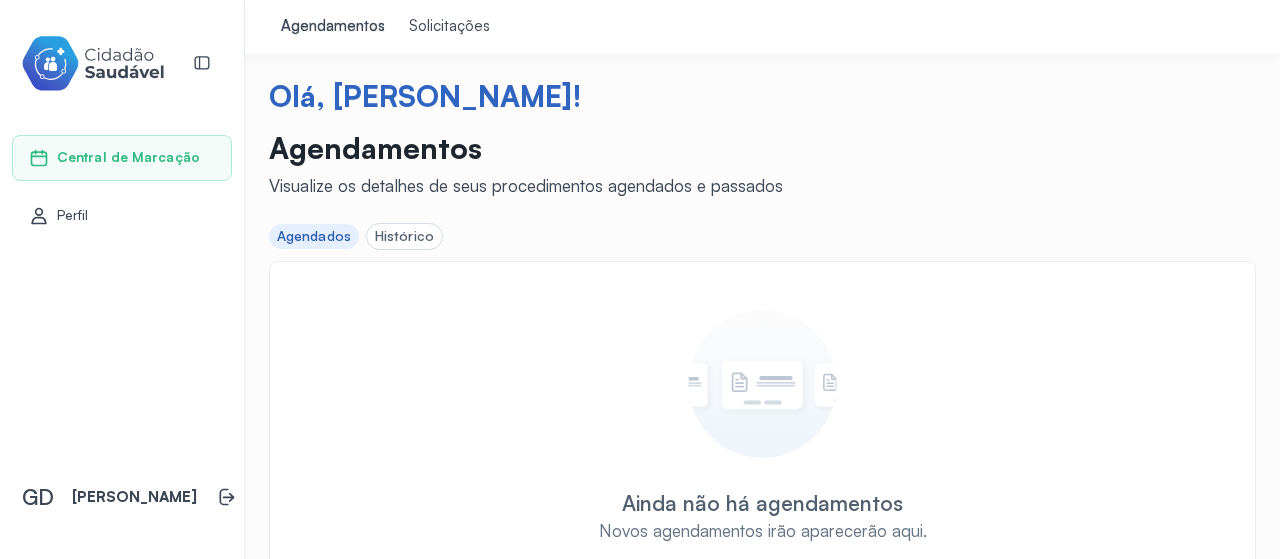 click on "Solicitações" at bounding box center (449, 27) 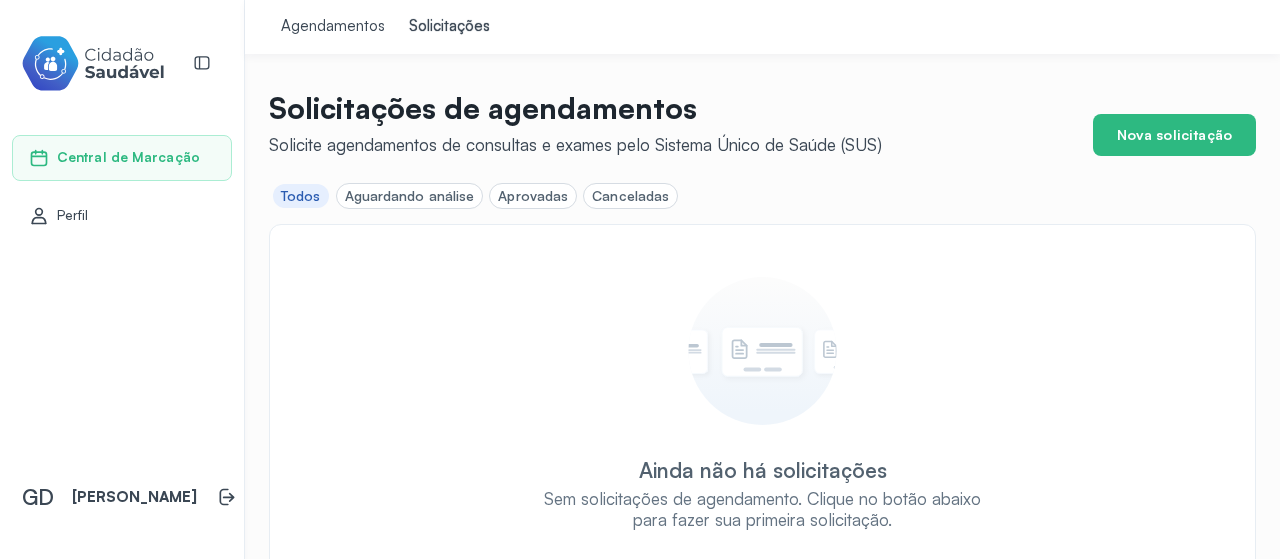 scroll, scrollTop: 48, scrollLeft: 0, axis: vertical 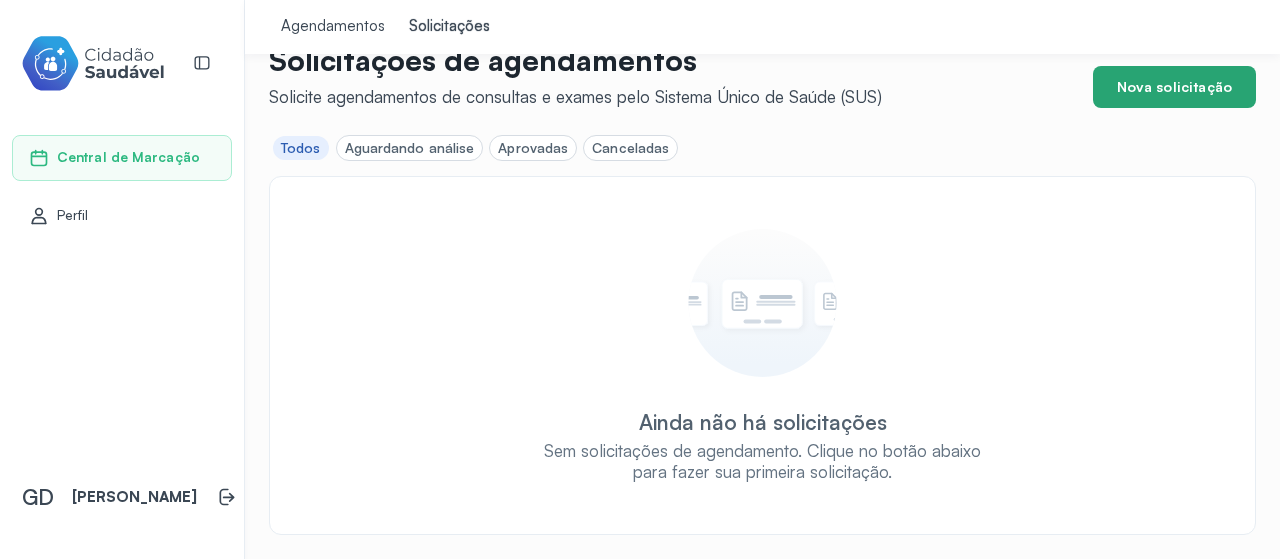 click on "Nova solicitação" 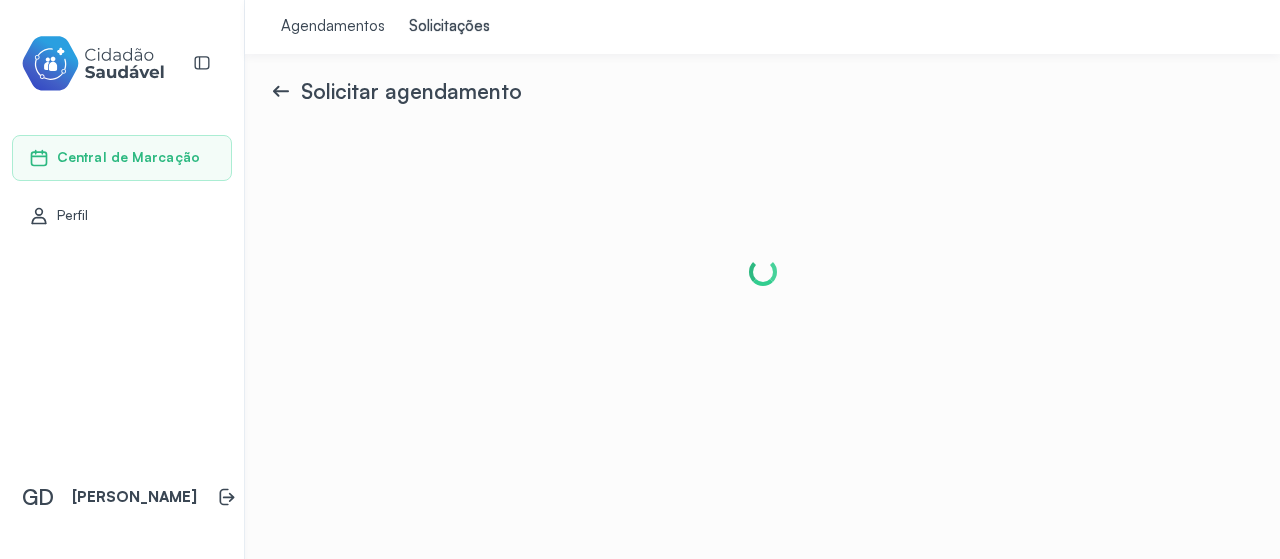 scroll, scrollTop: 0, scrollLeft: 0, axis: both 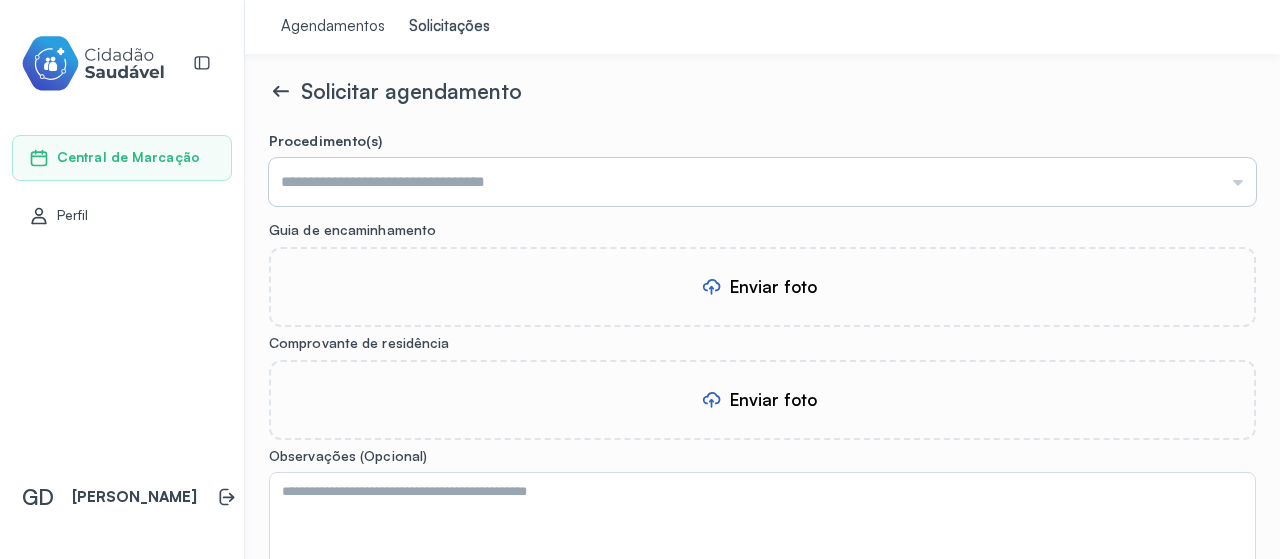 click at bounding box center (762, 182) 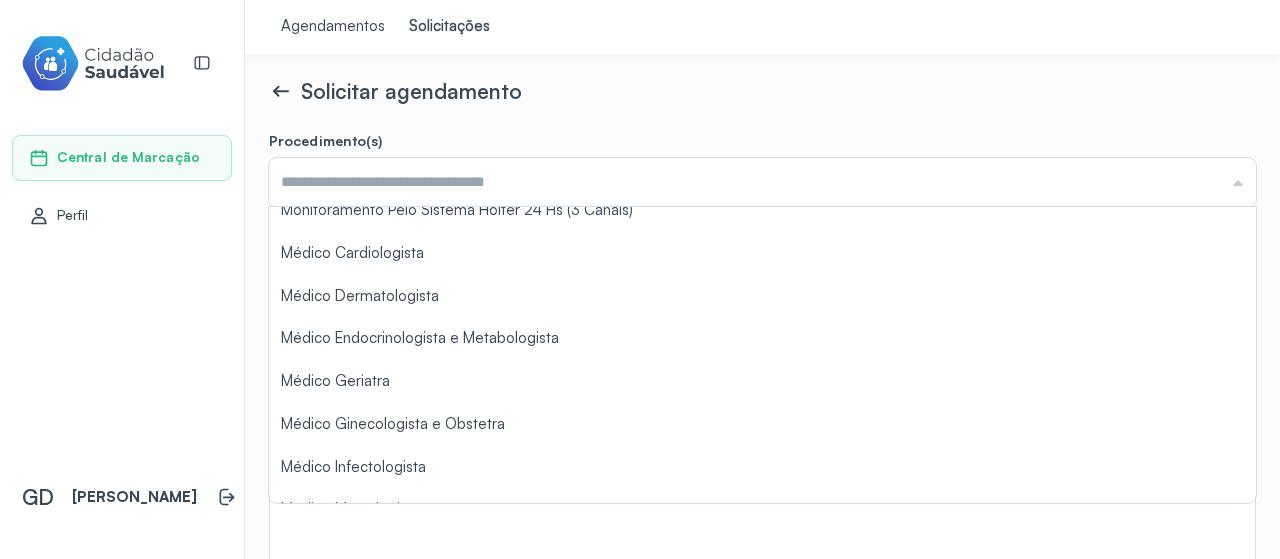 scroll, scrollTop: 160, scrollLeft: 0, axis: vertical 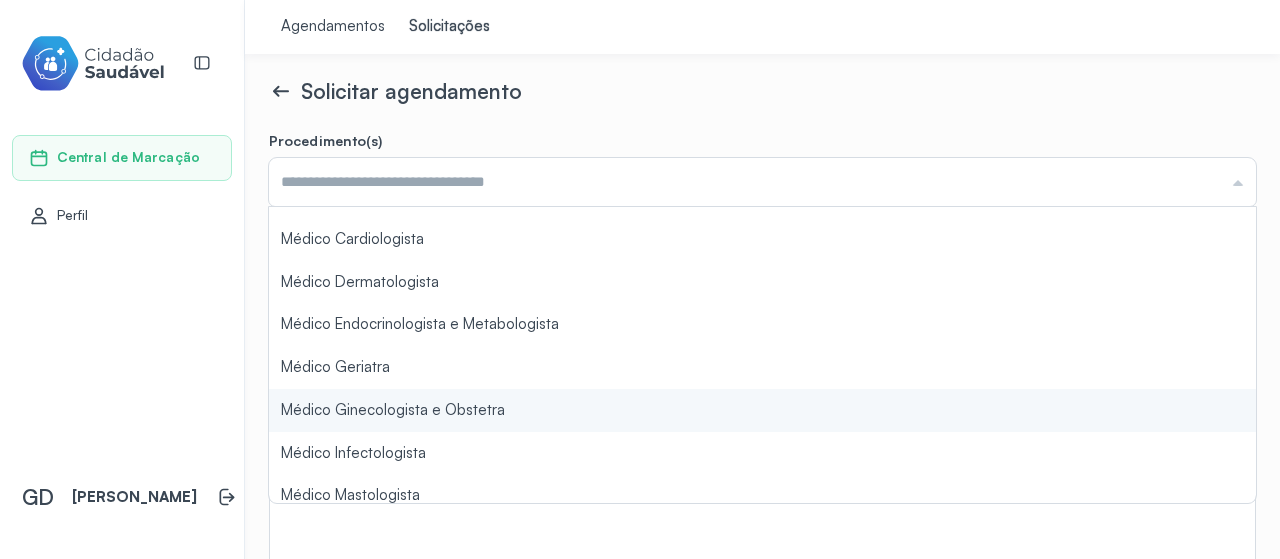 type on "**********" 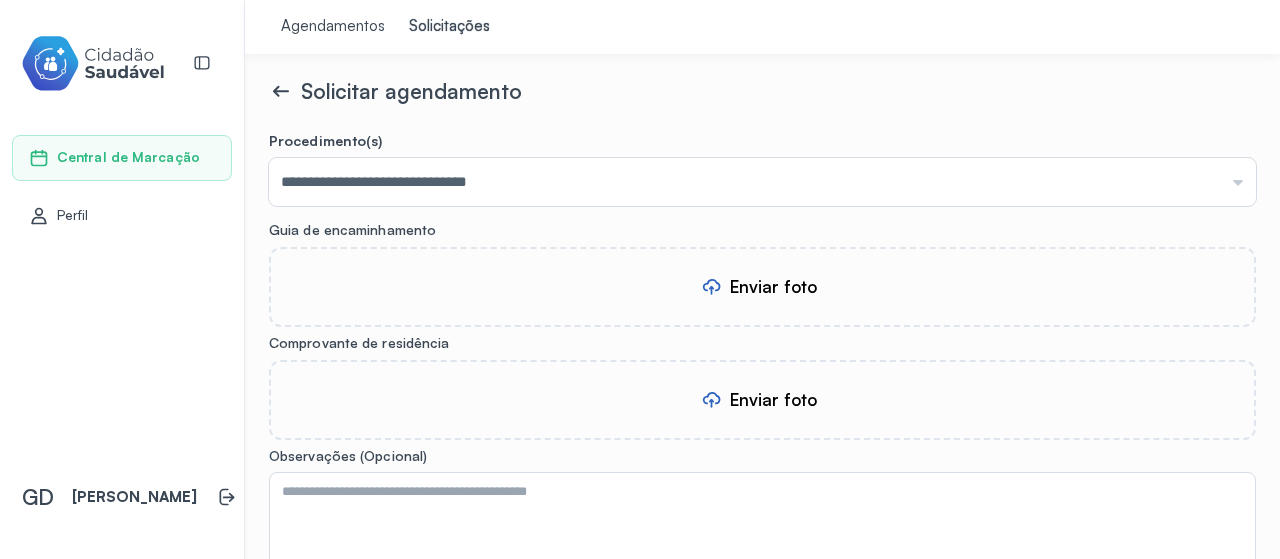 click on "**********" at bounding box center (762, 434) 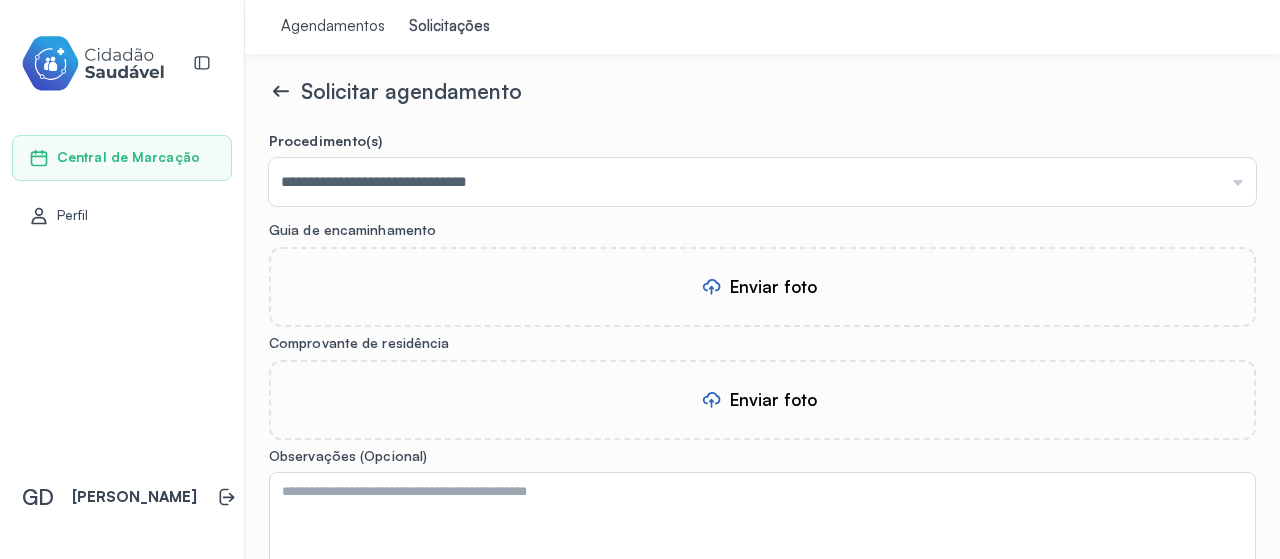 click on "Enviar foto" at bounding box center (773, 286) 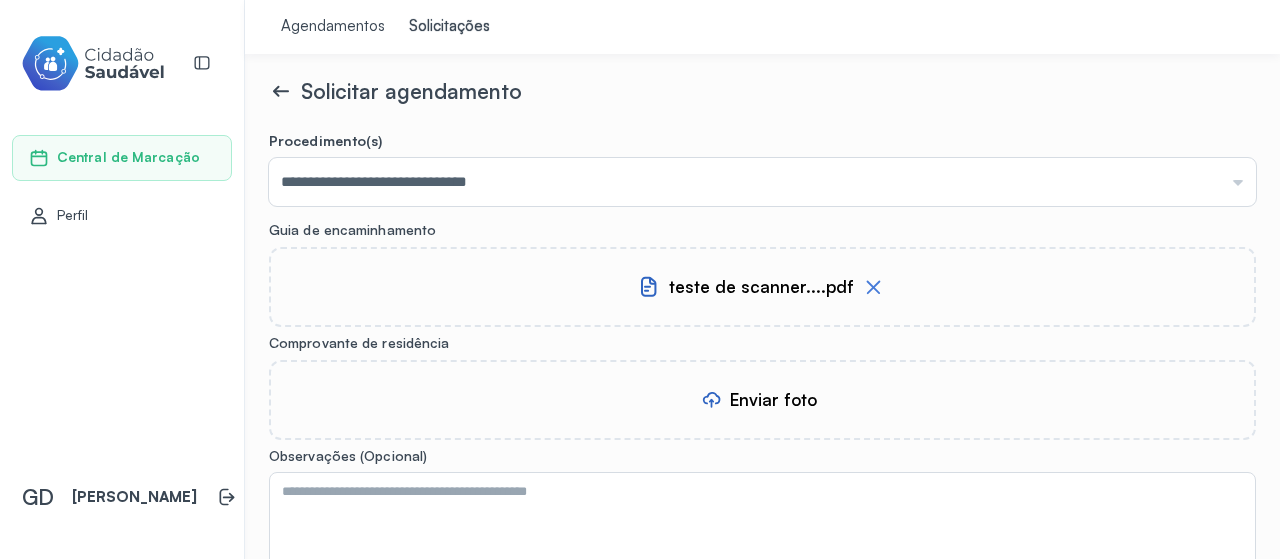 click on "Enviar foto" at bounding box center [773, 399] 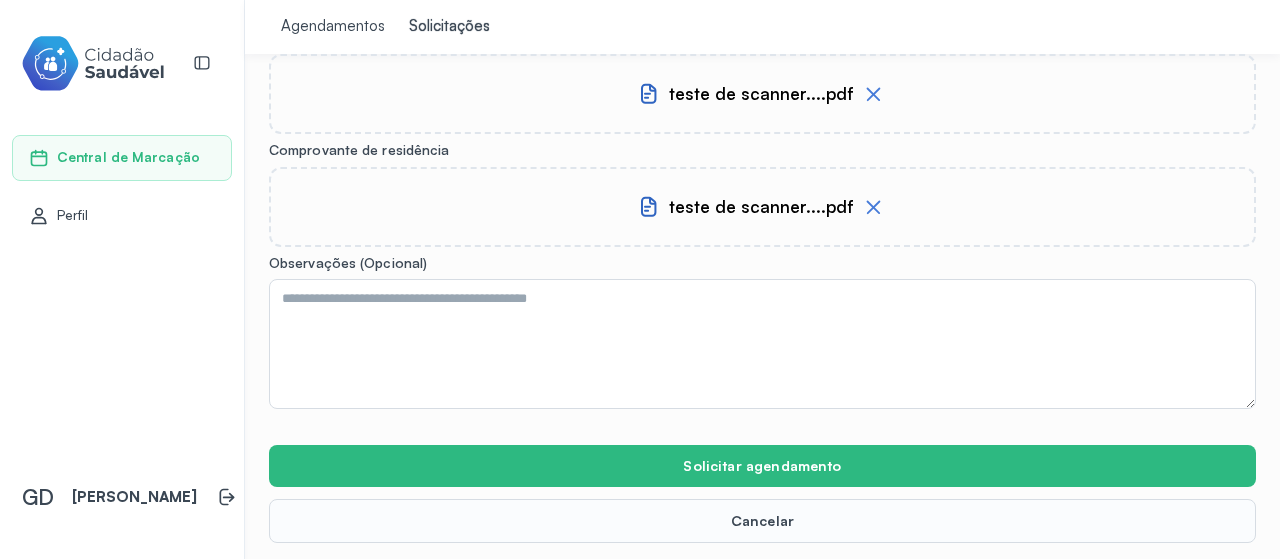 scroll, scrollTop: 197, scrollLeft: 0, axis: vertical 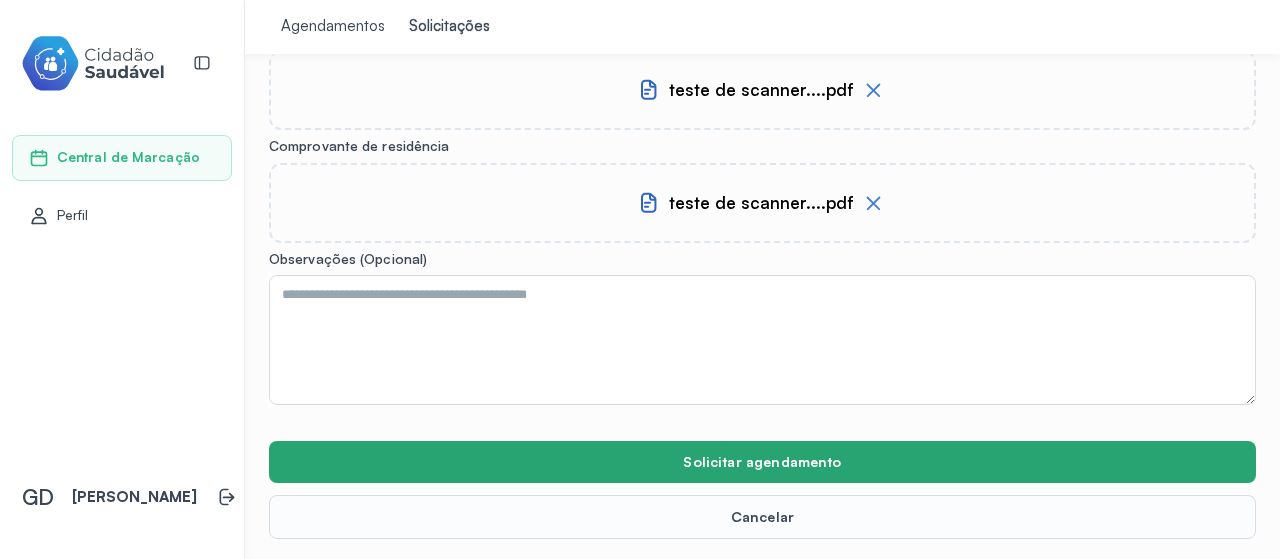 click on "Solicitar agendamento" at bounding box center (762, 462) 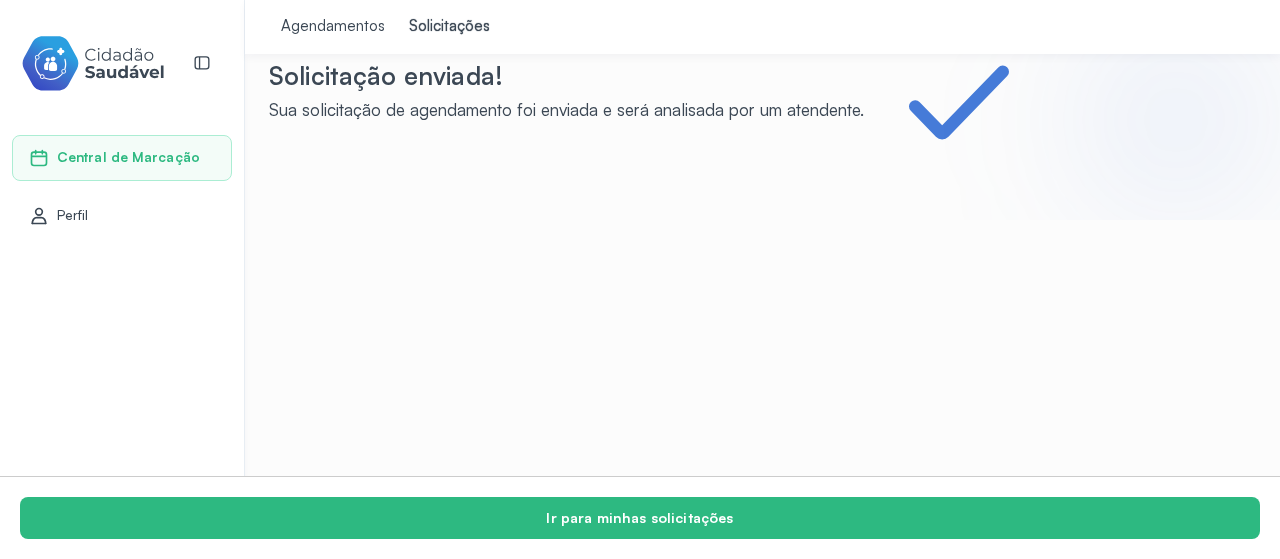scroll, scrollTop: 18, scrollLeft: 0, axis: vertical 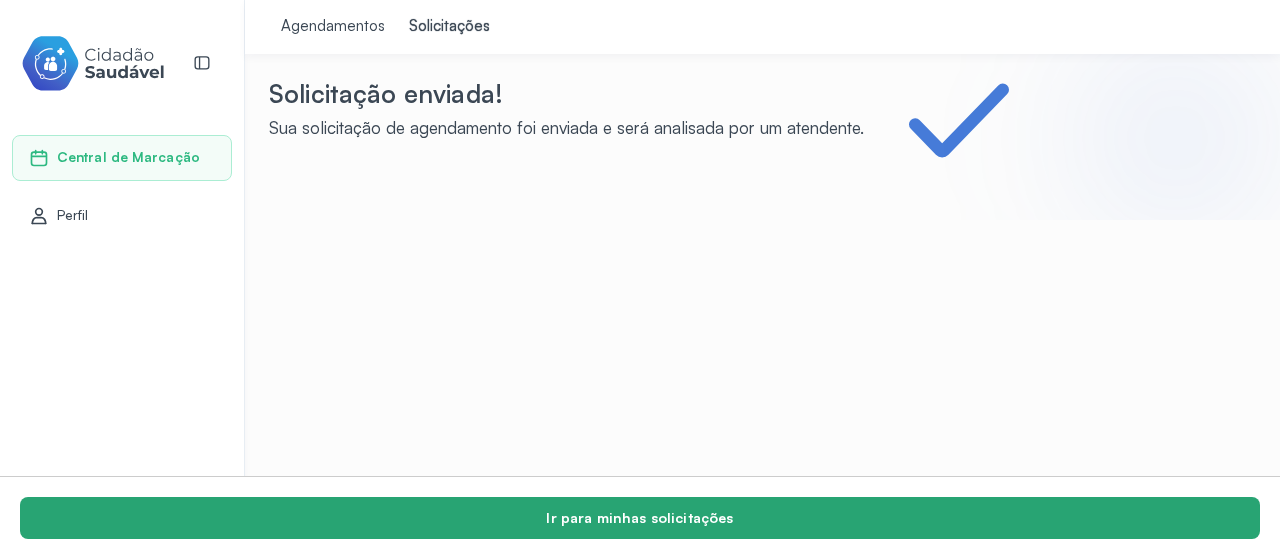 click on "Ir para minhas solicitações" at bounding box center [640, 518] 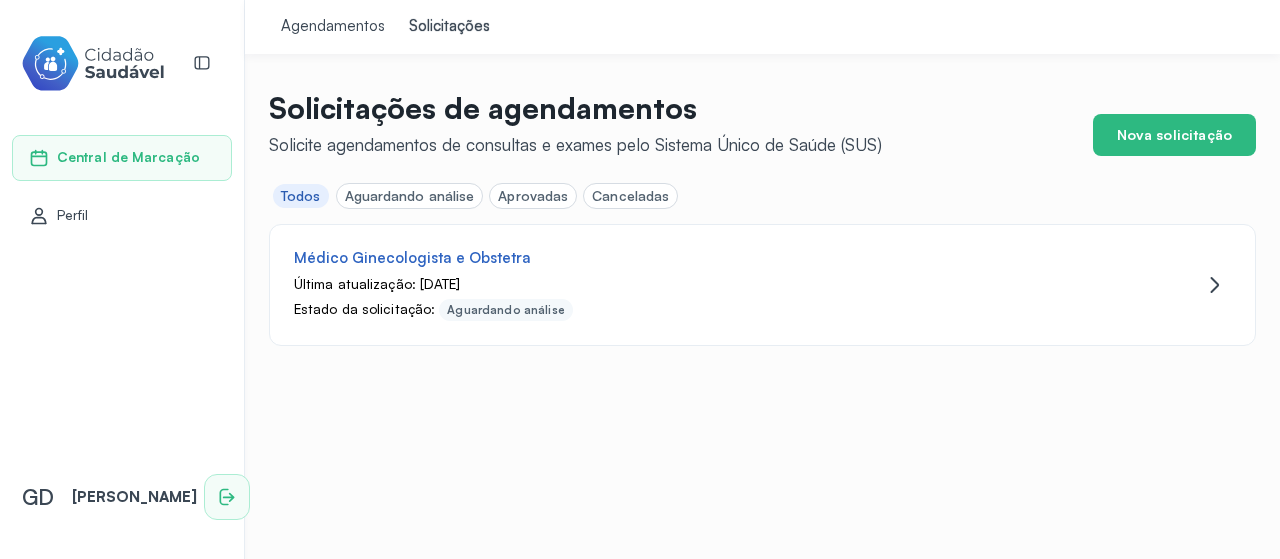 click 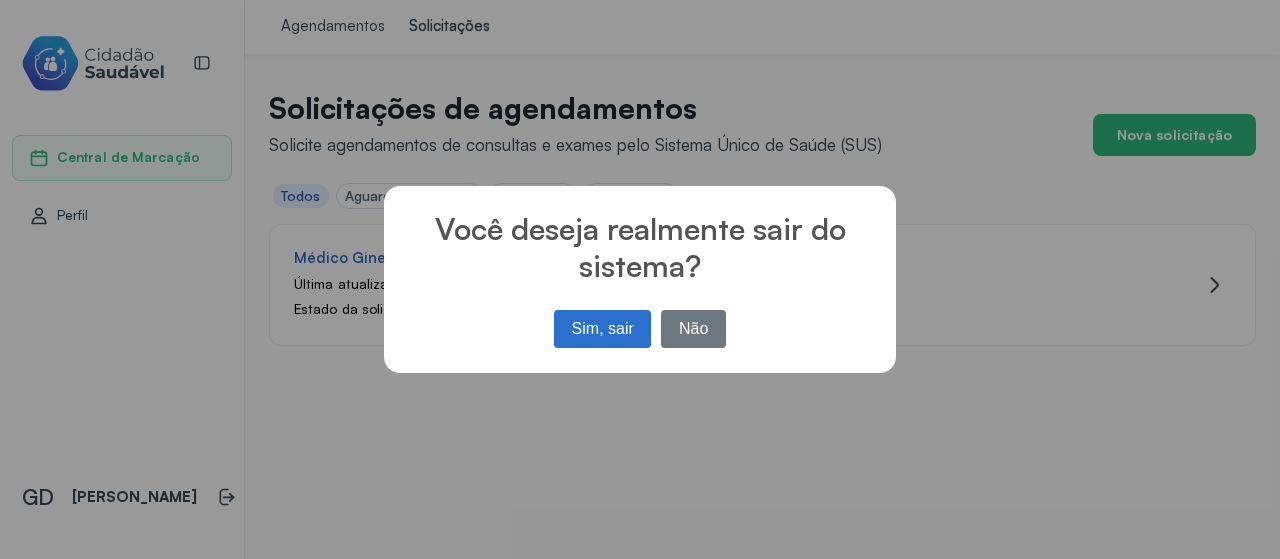 click on "× Você deseja realmente sair do sistema? Sim, sair No Não" at bounding box center (640, 279) 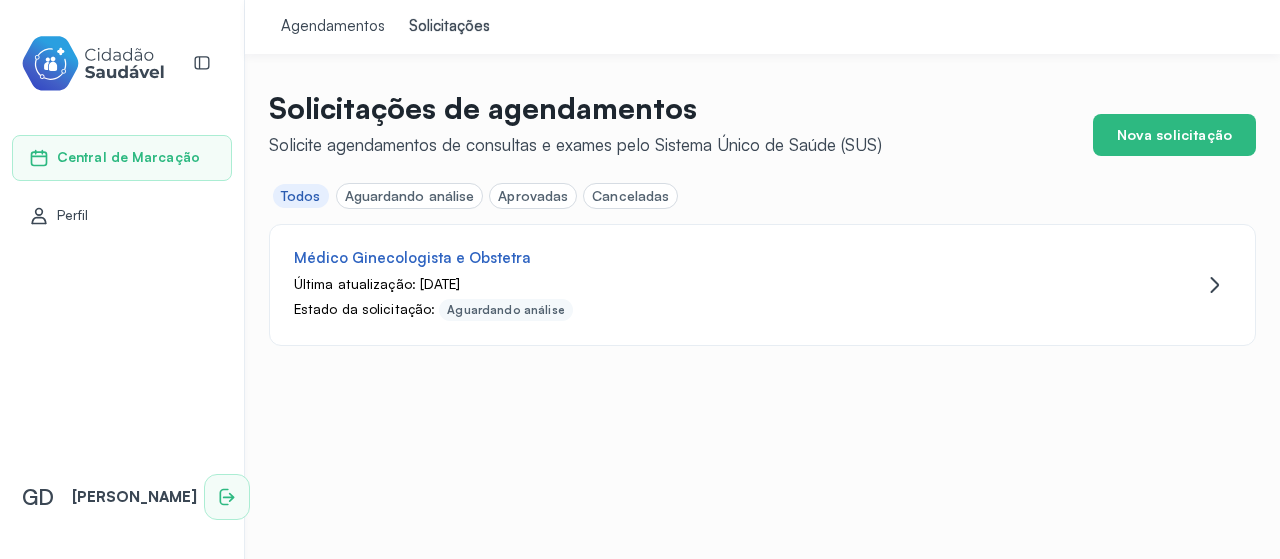 click 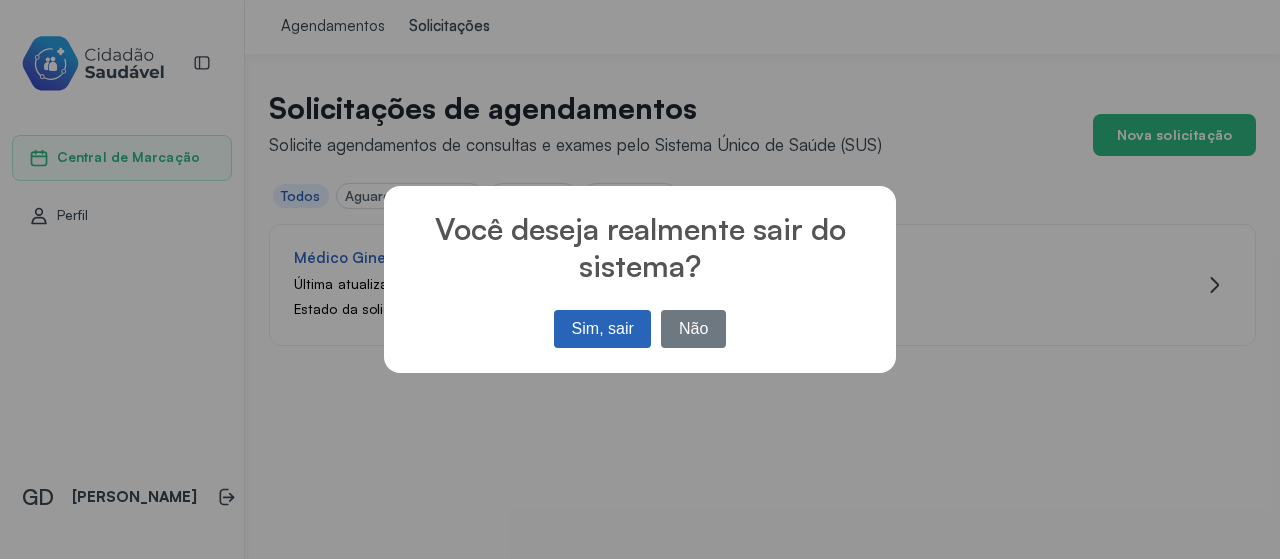 click on "Sim, sair" at bounding box center [602, 329] 